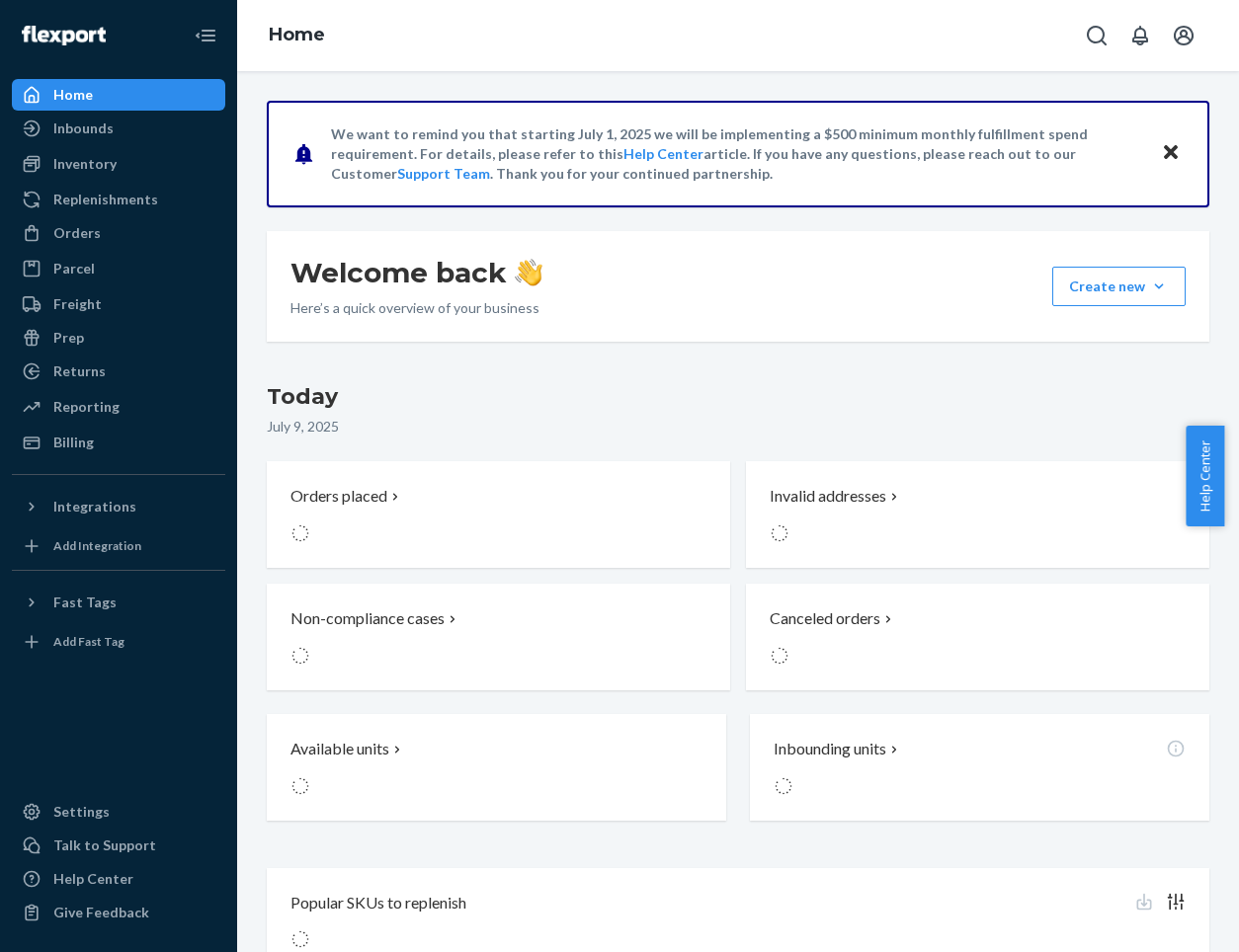 scroll, scrollTop: 0, scrollLeft: 0, axis: both 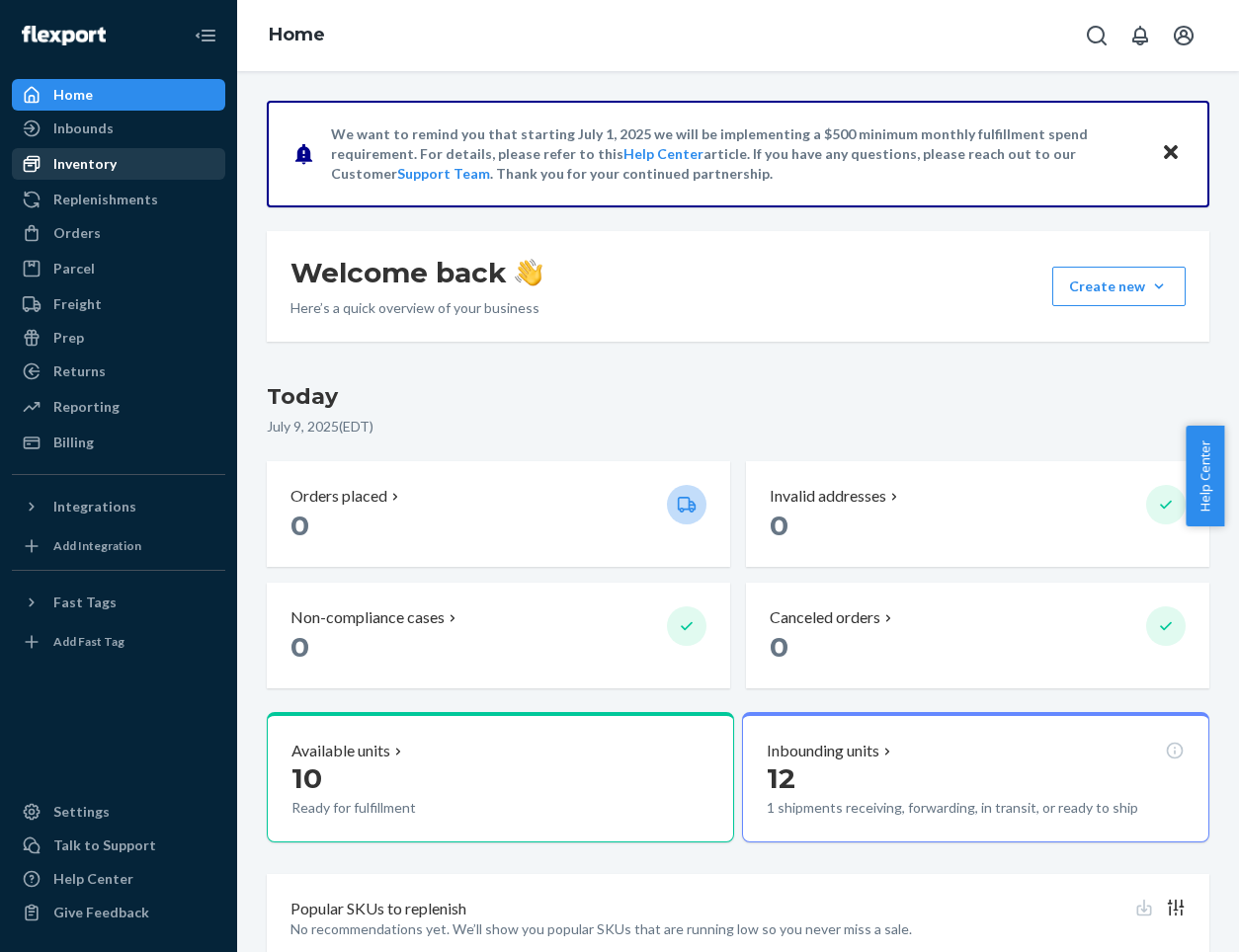 click on "Inventory" at bounding box center (119, 164) 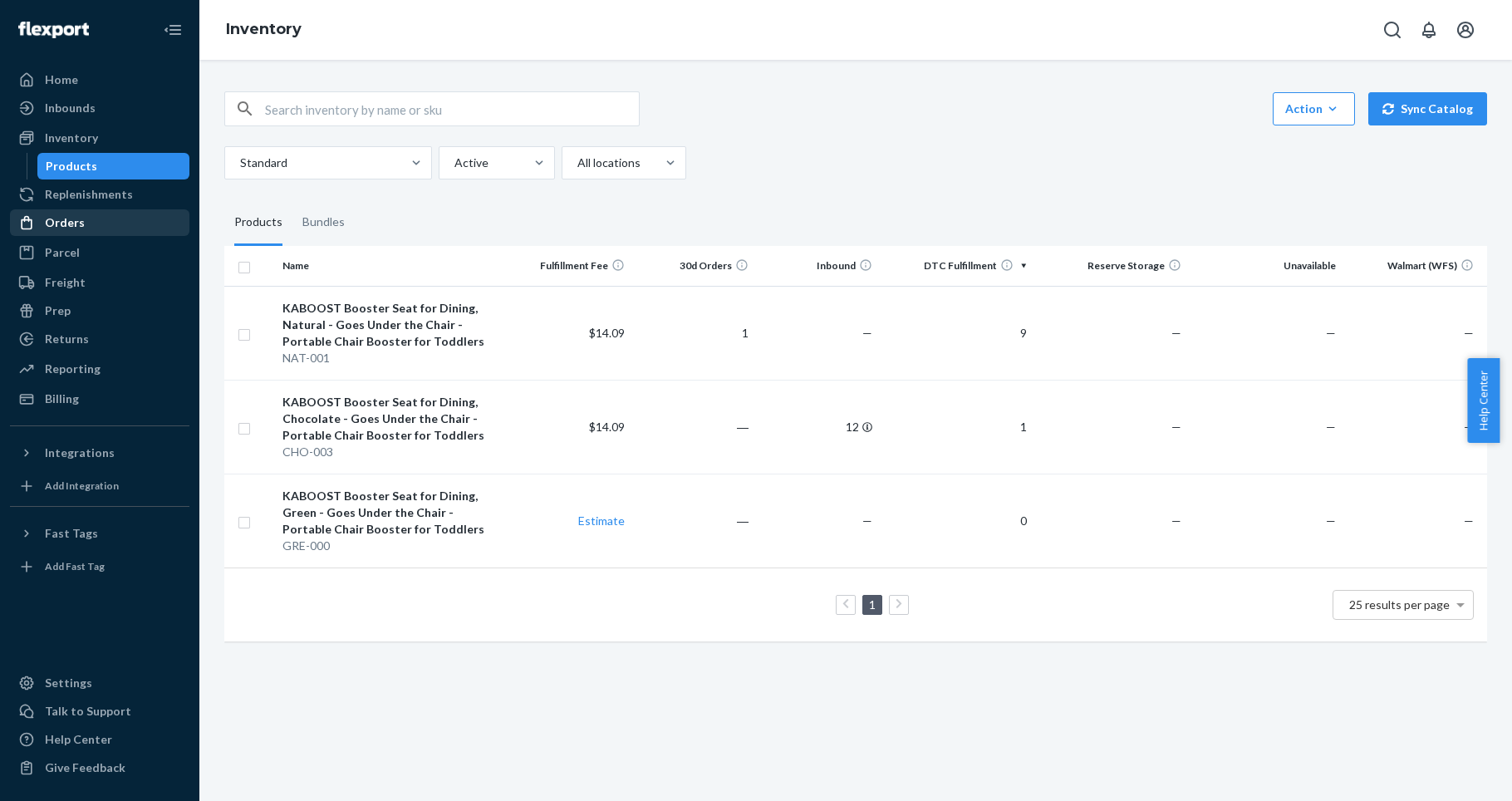 click on "Orders" at bounding box center (65, 223) 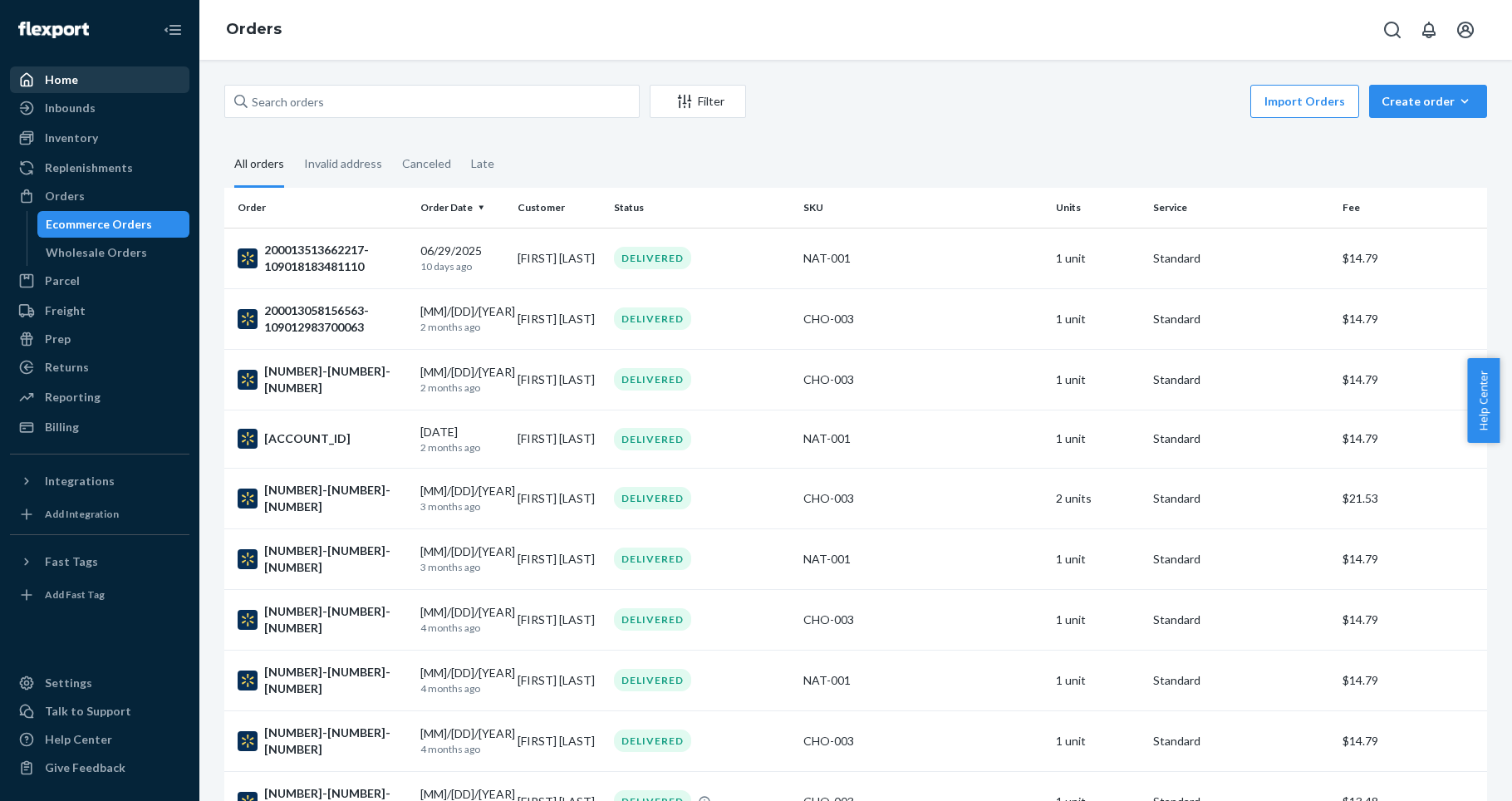 click on "Home" at bounding box center [61, 80] 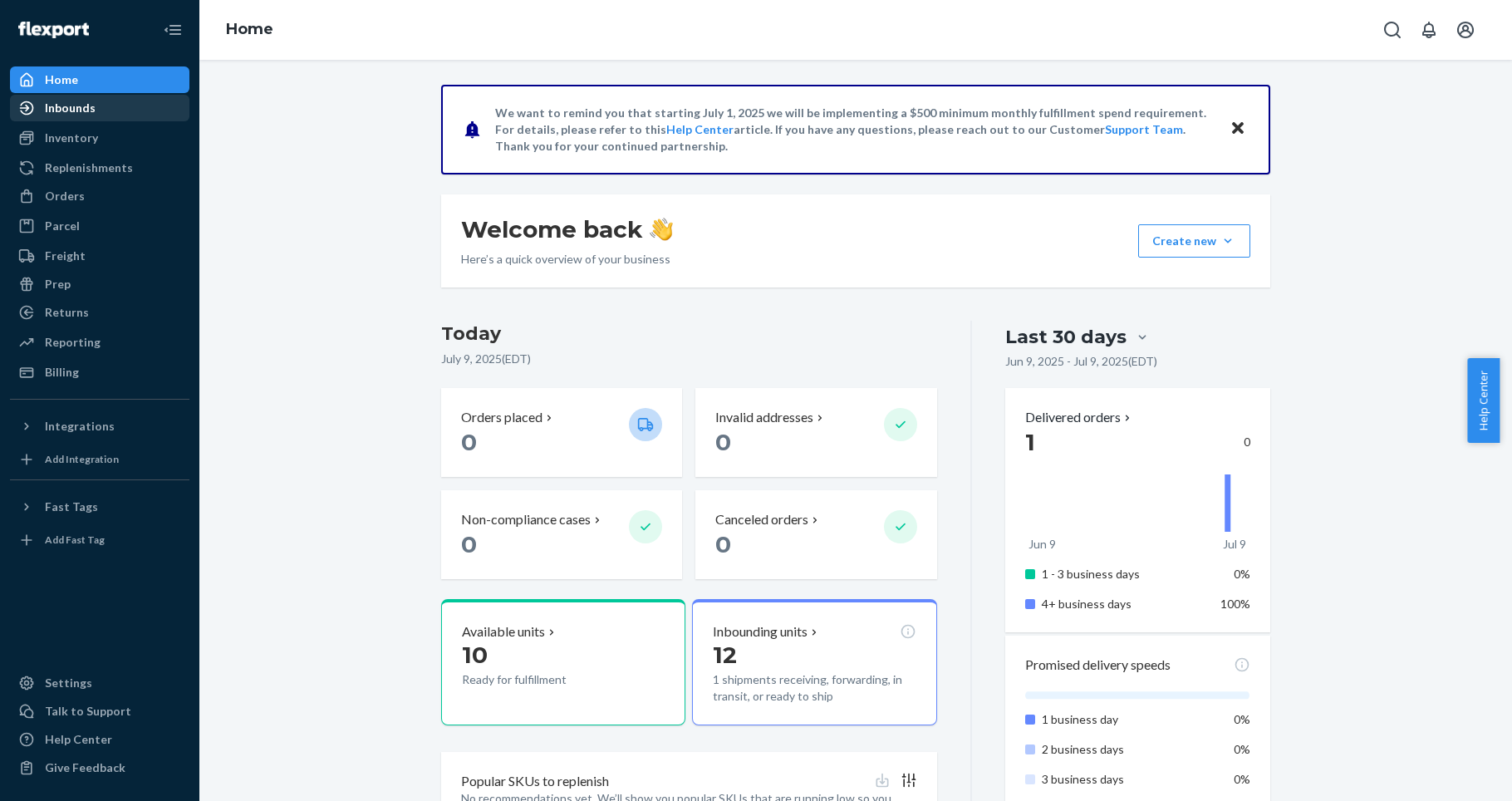 click on "Inbounds" at bounding box center (70, 108) 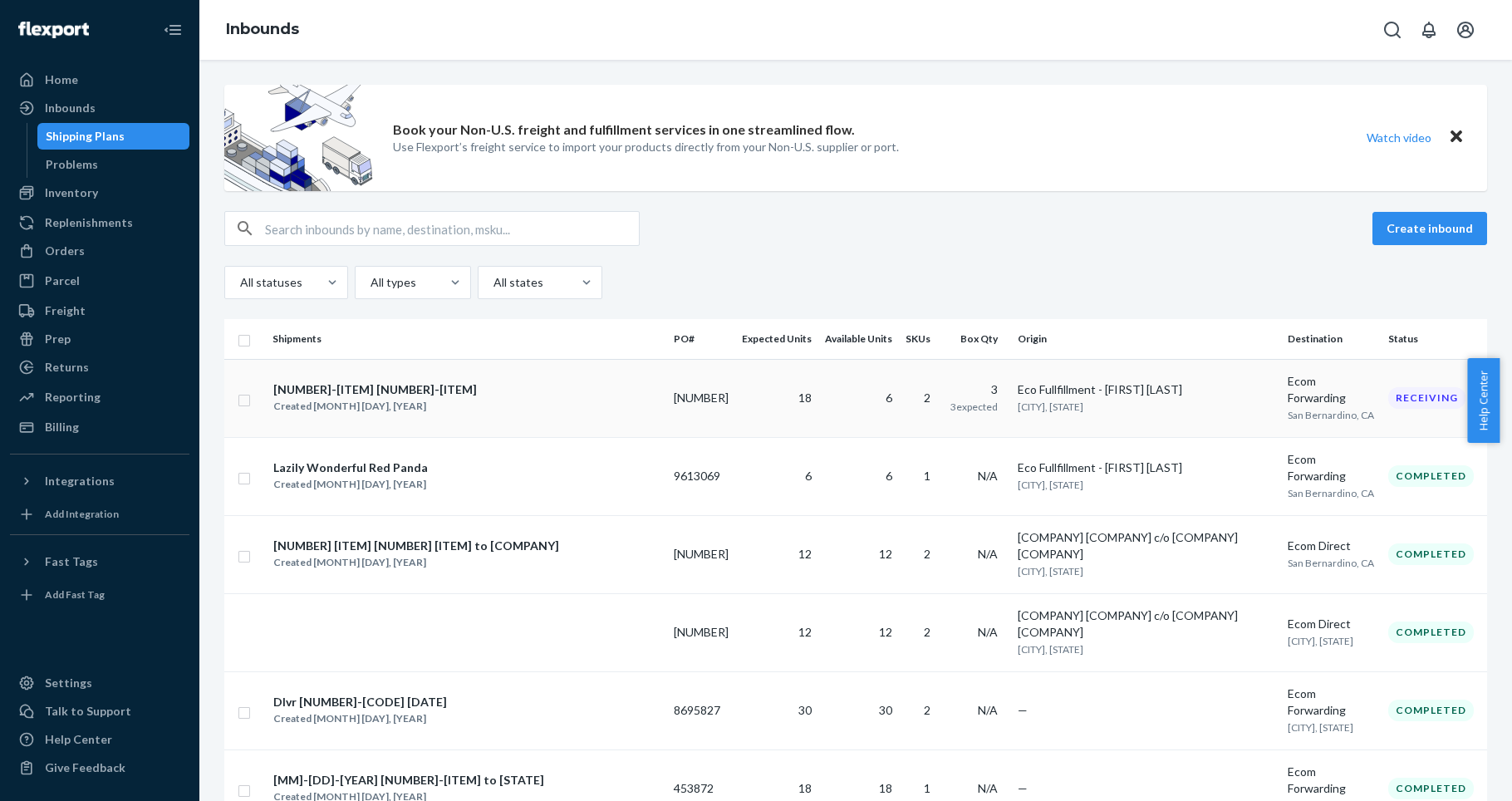 click on "Ecom Forwarding" at bounding box center (1146, 390) 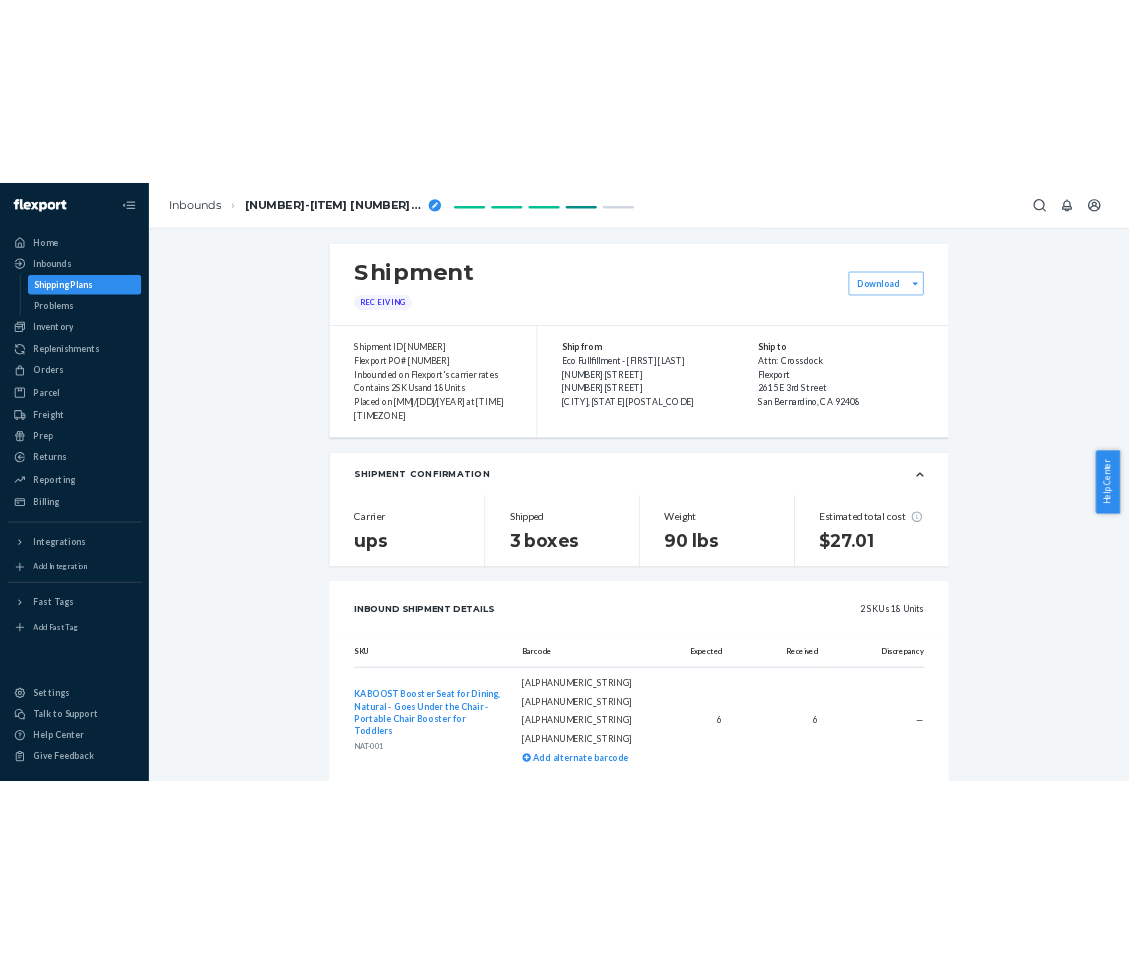 scroll, scrollTop: 0, scrollLeft: 0, axis: both 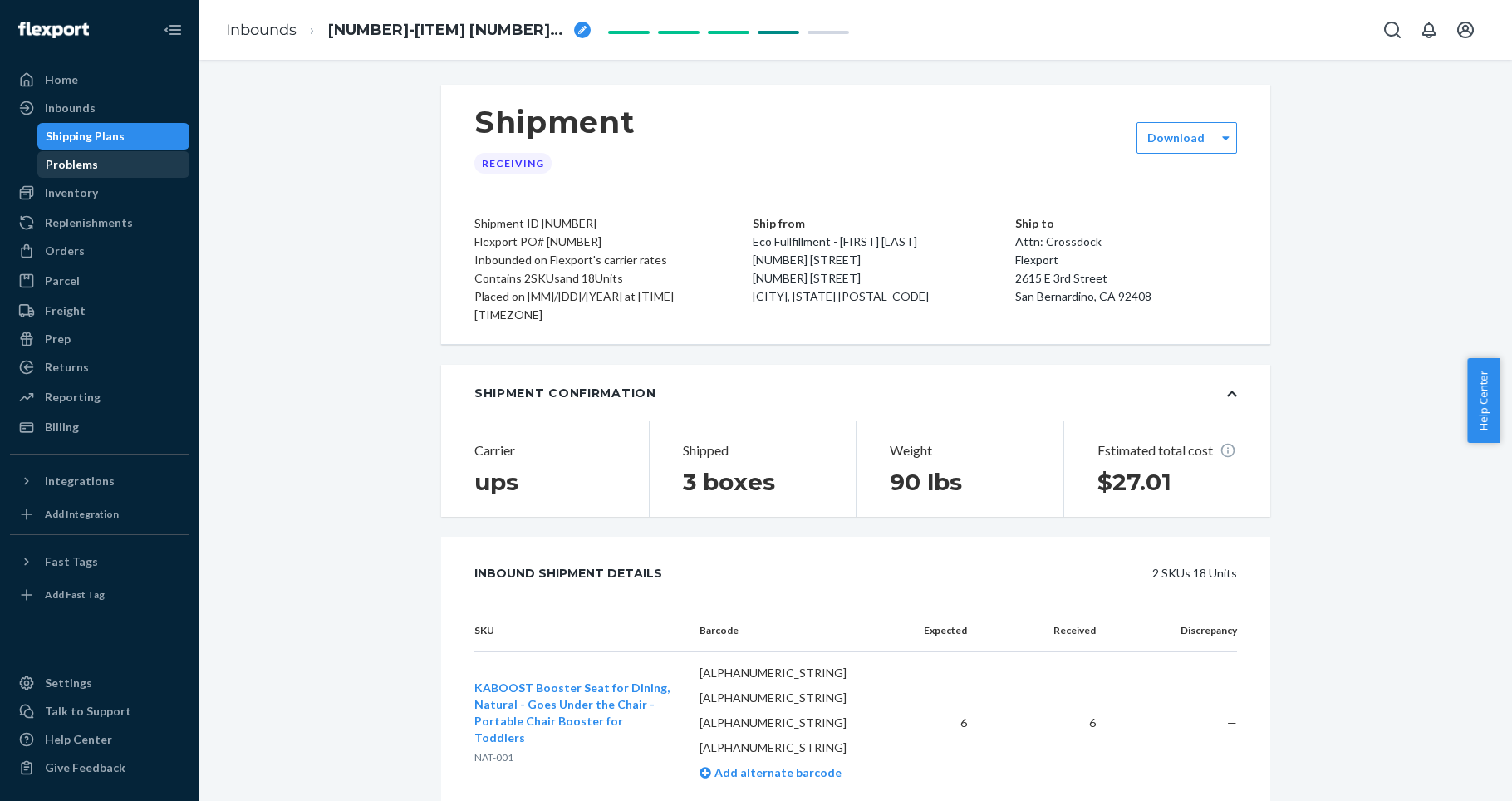 click on "Problems" at bounding box center (71, 165) 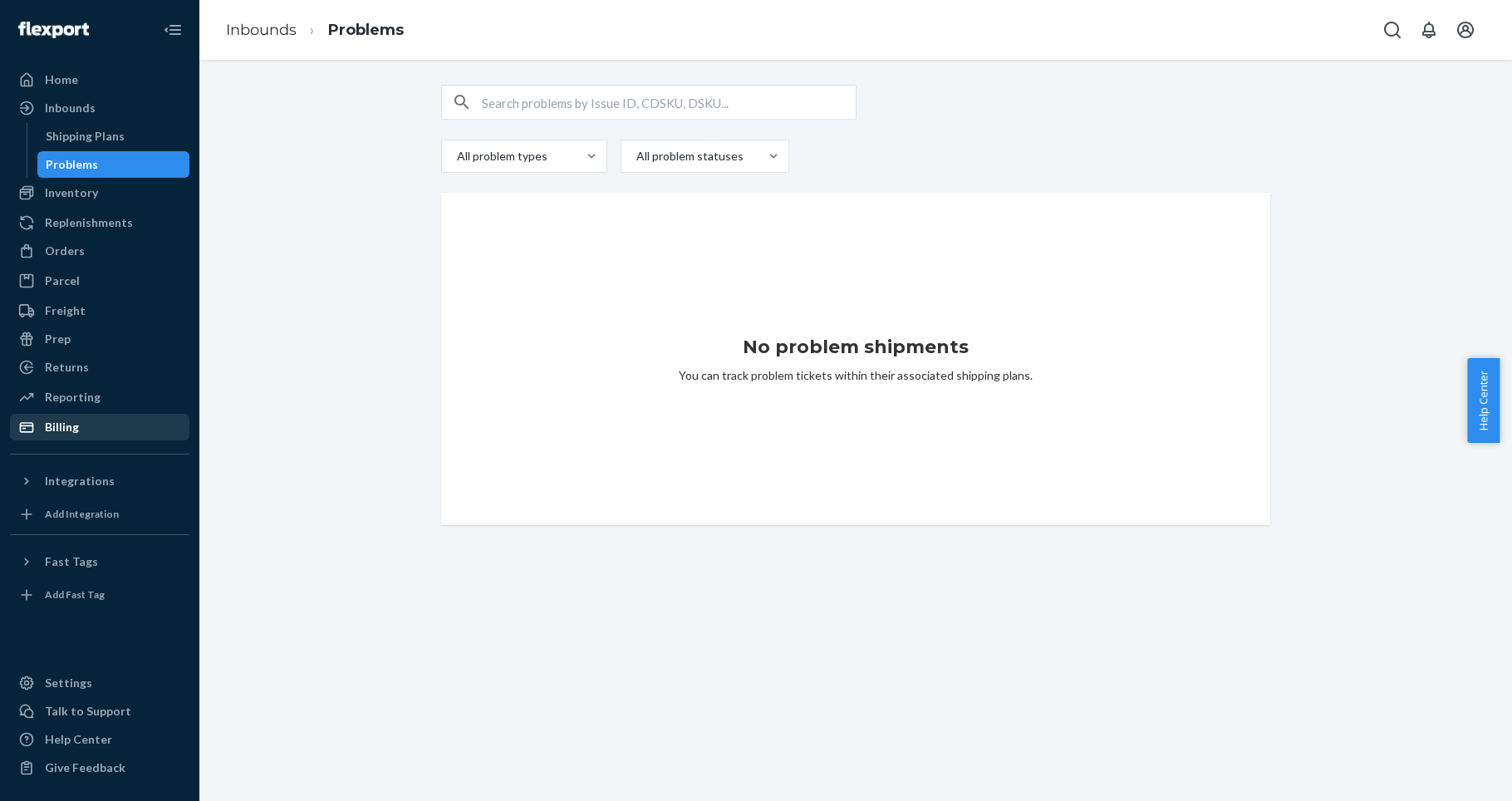 click on "Billing" at bounding box center (61, 427) 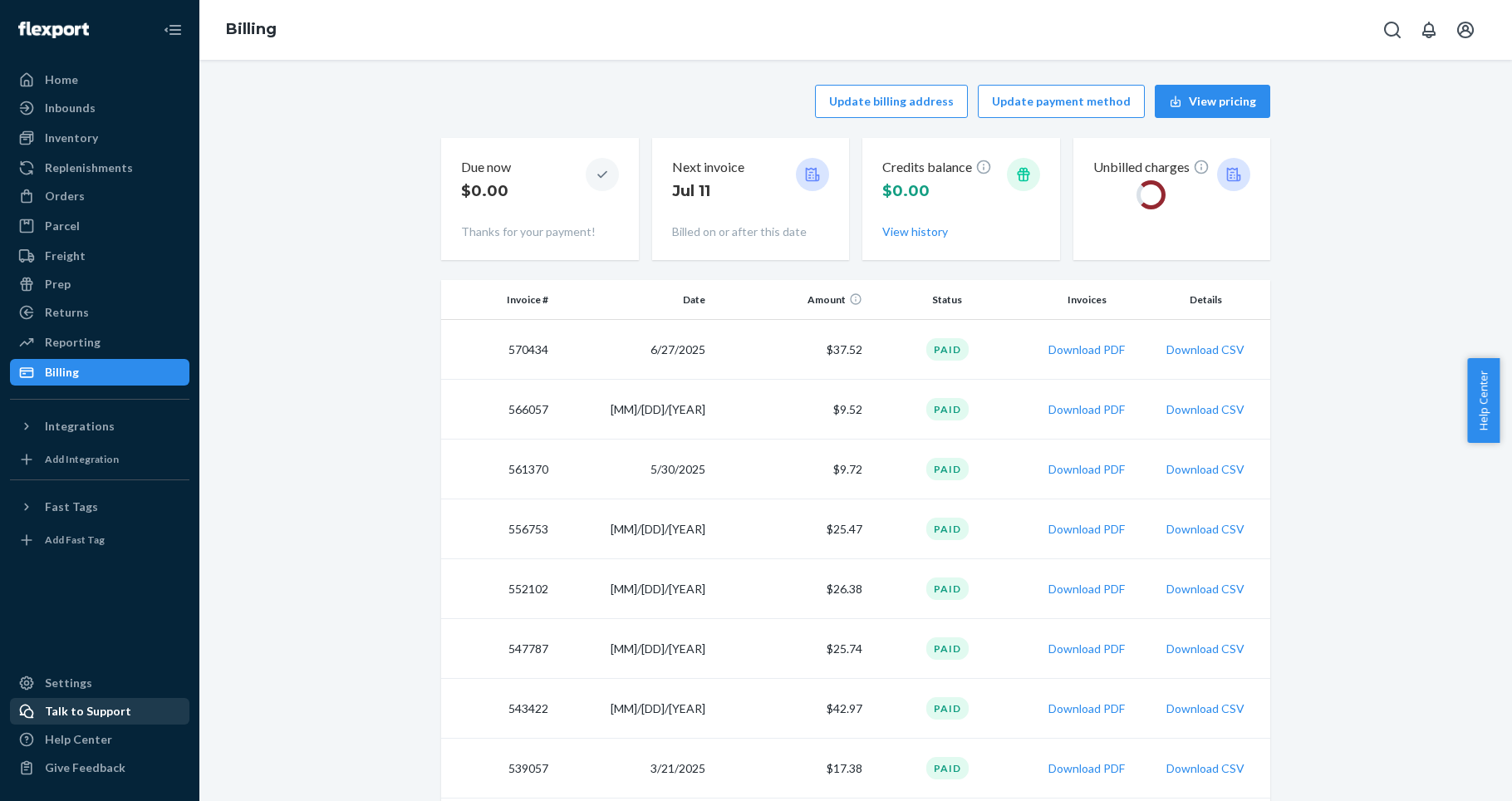 click on "Talk to Support" at bounding box center [88, 711] 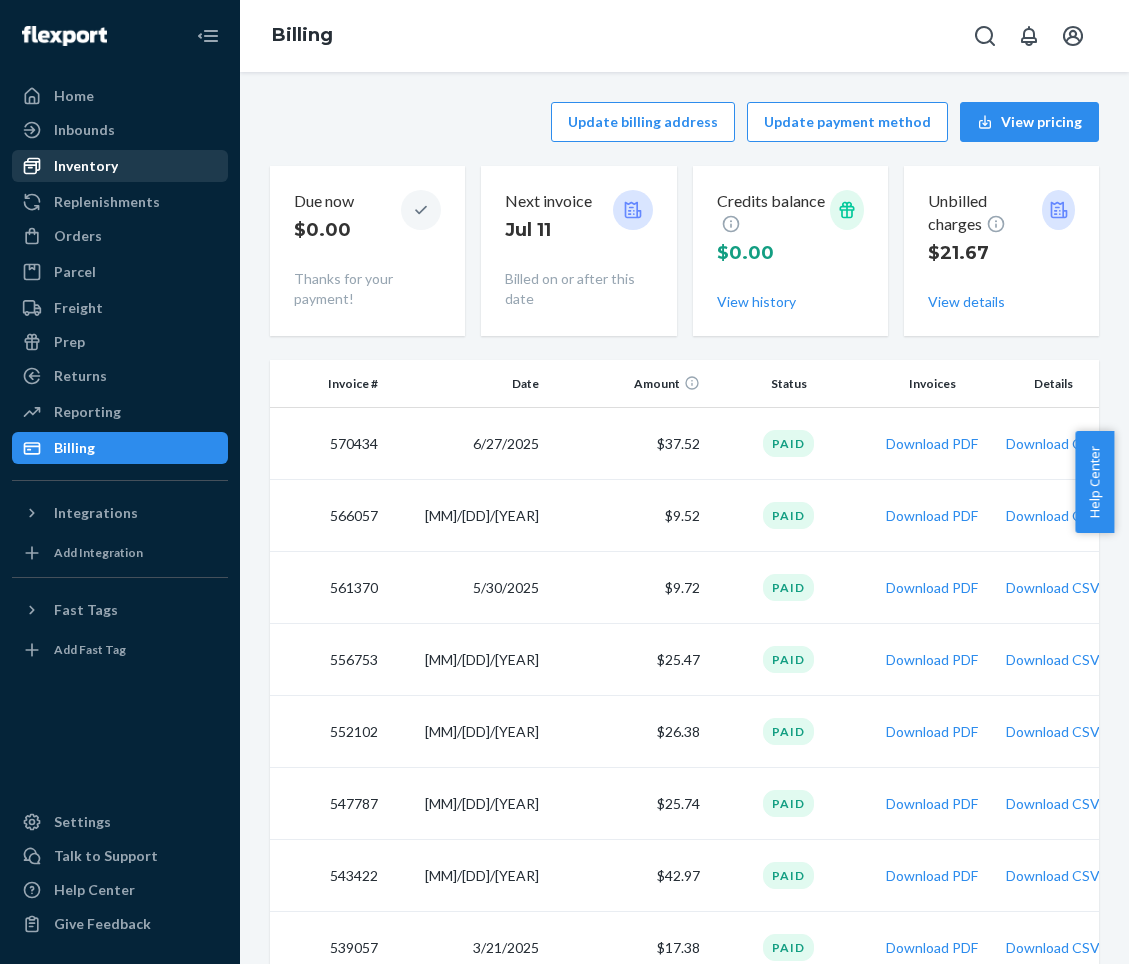 click on "Inventory" at bounding box center [86, 166] 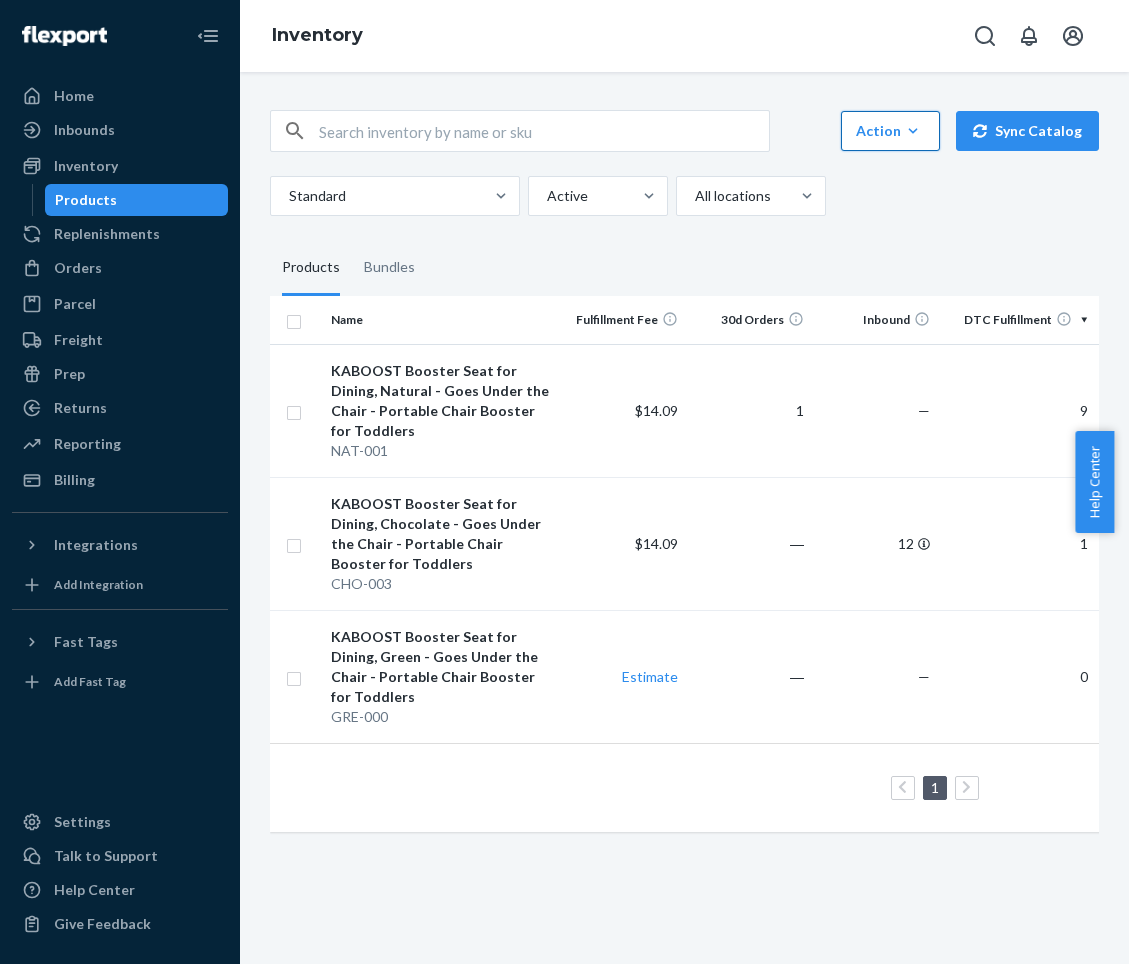 click on "Action" at bounding box center [890, 131] 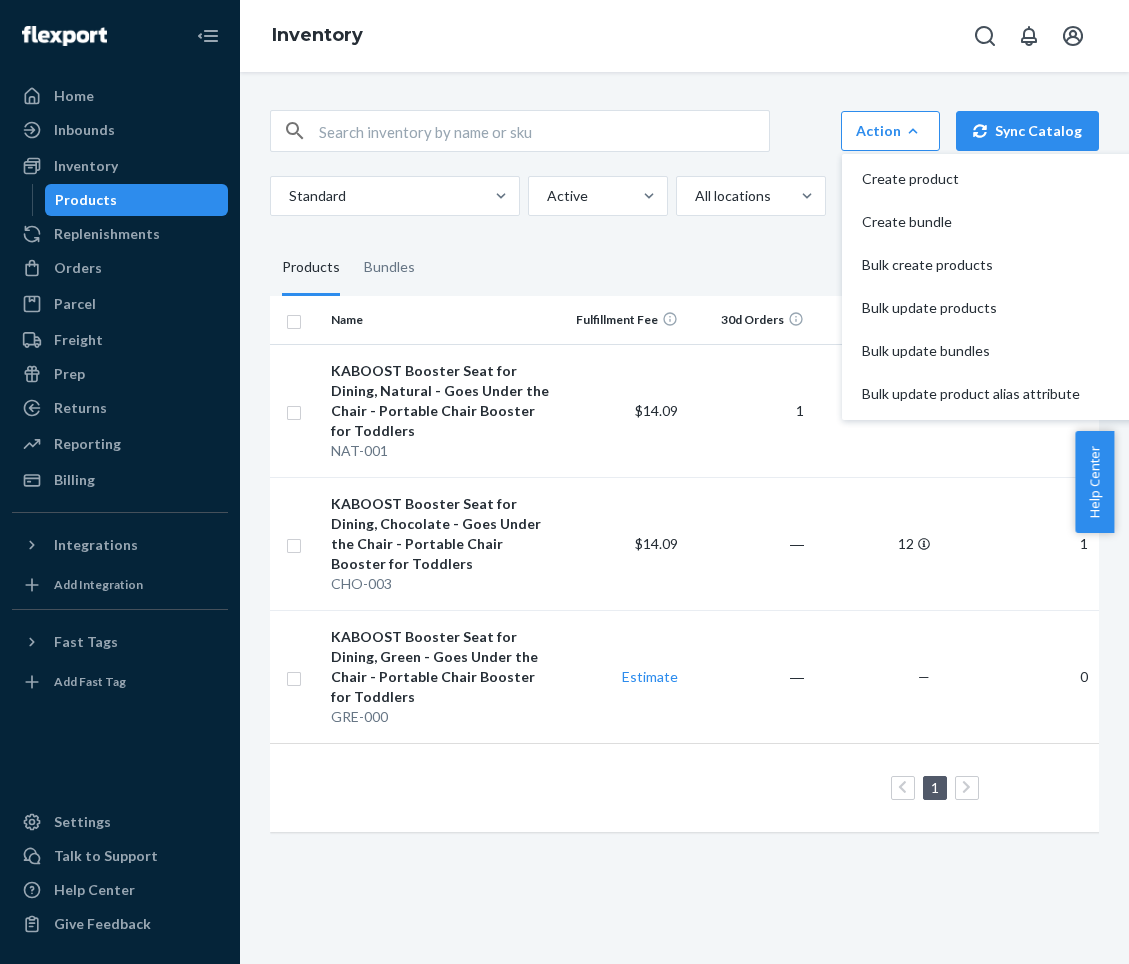 click at bounding box center (294, 319) 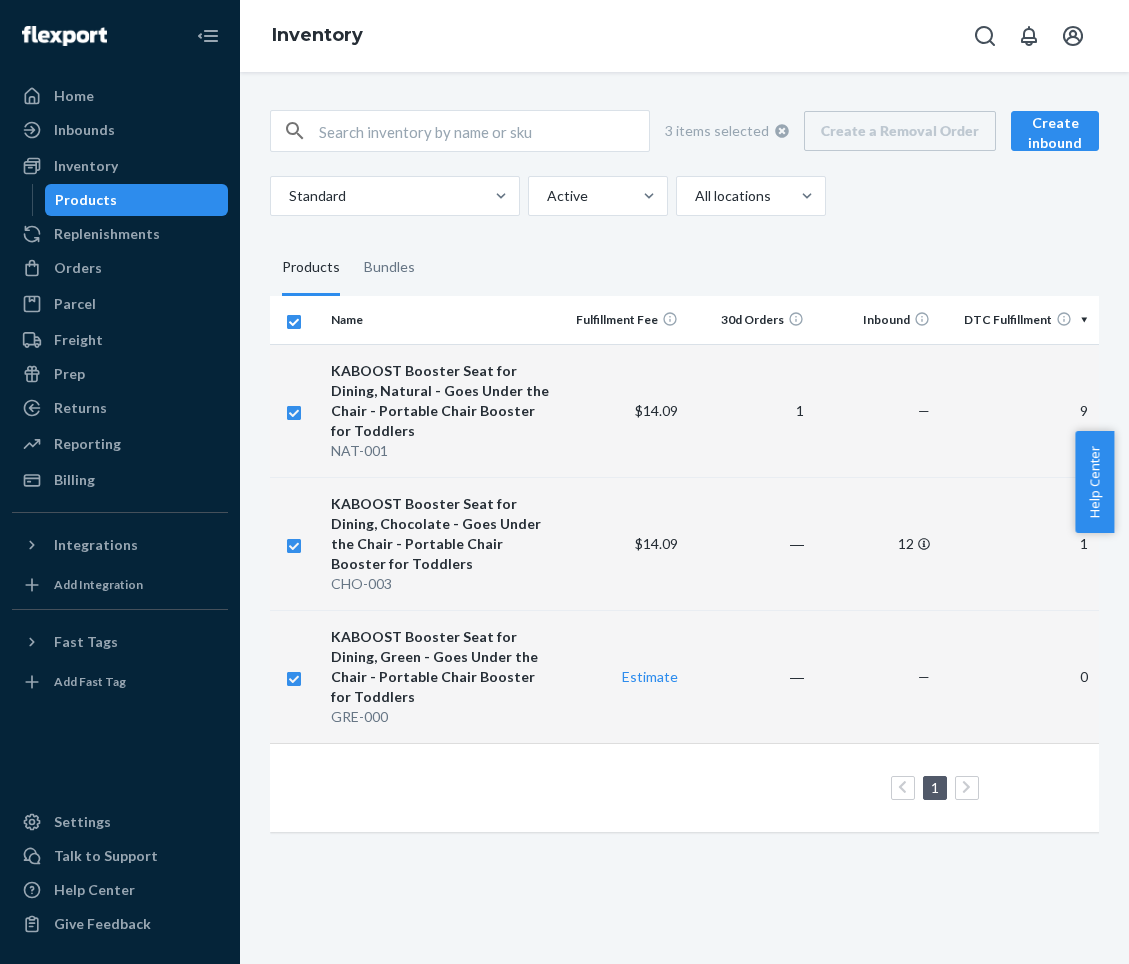 click at bounding box center [294, 410] 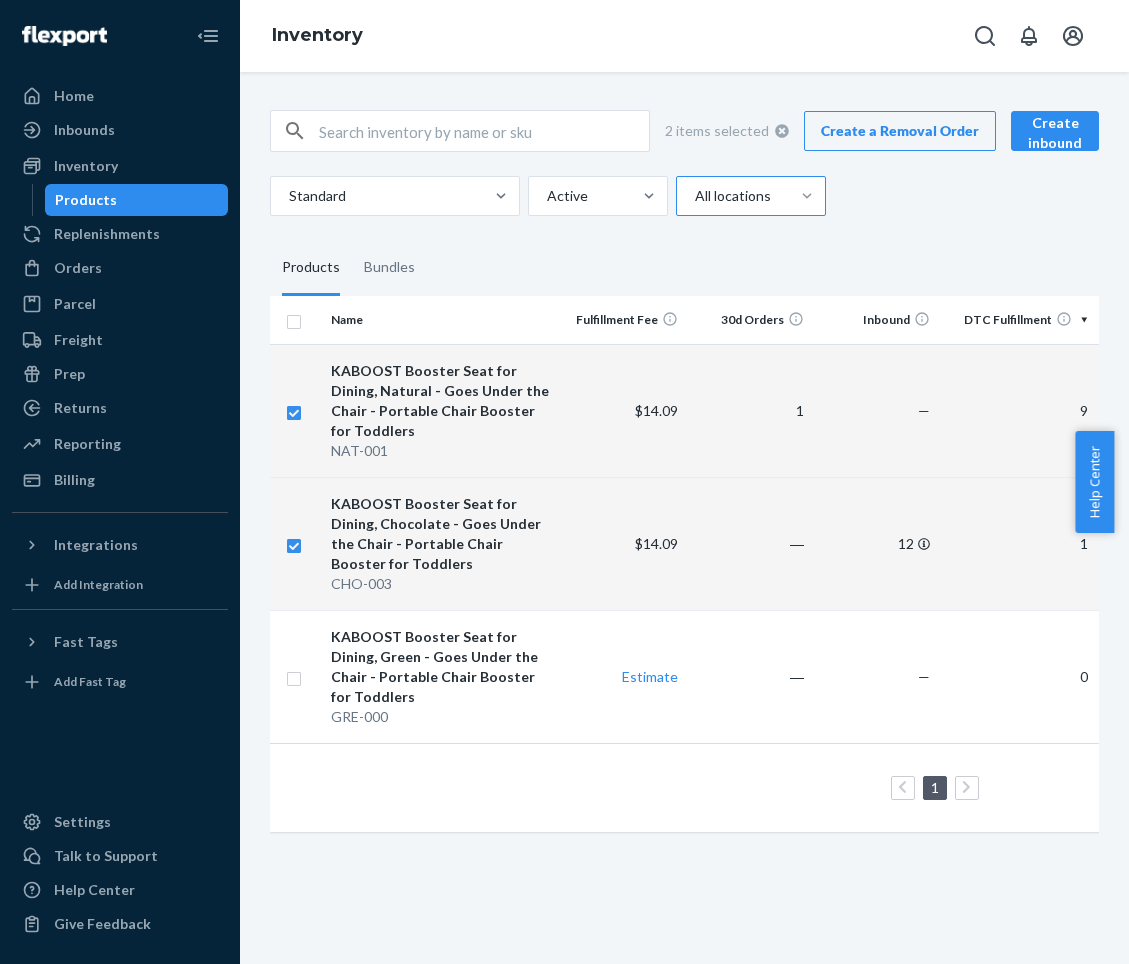 click on "Create a Removal Order" at bounding box center (900, 131) 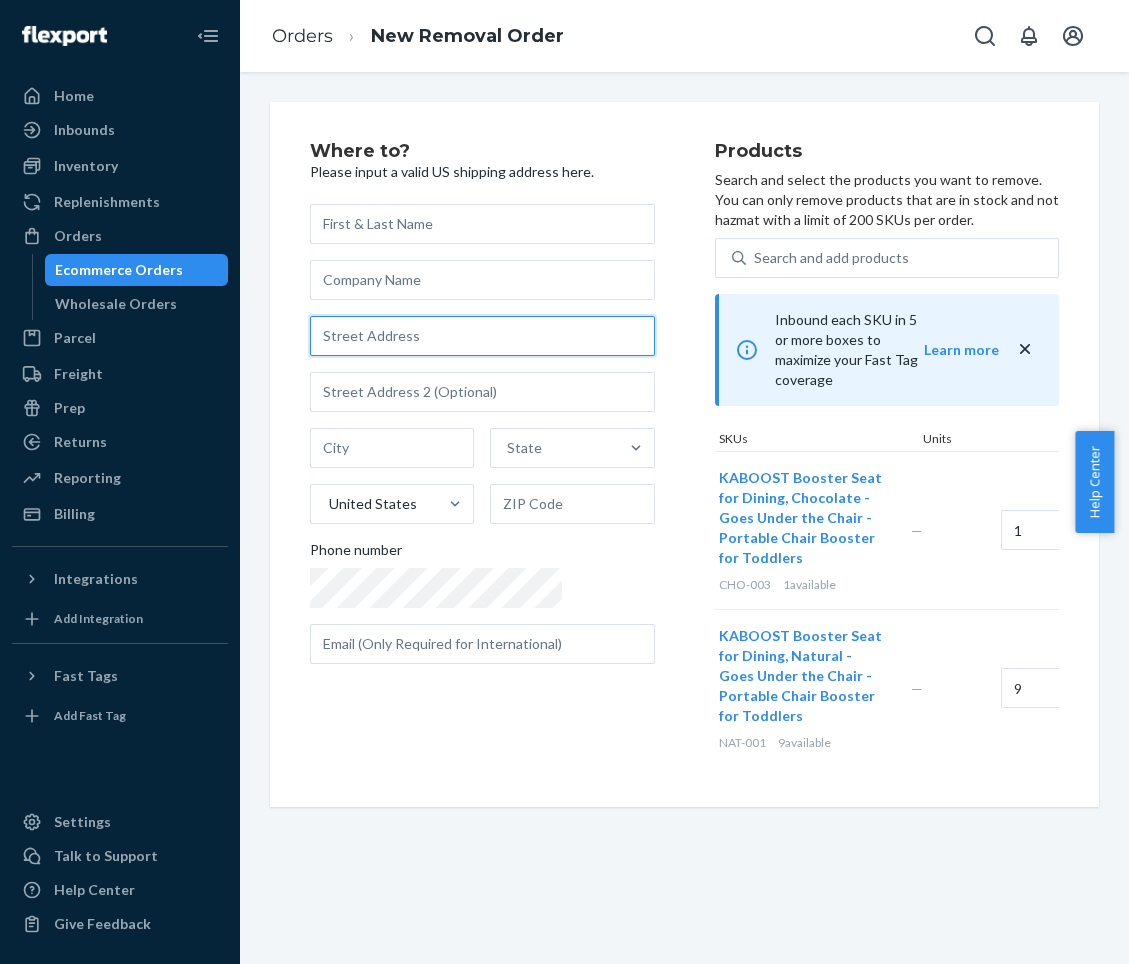 click at bounding box center (482, 336) 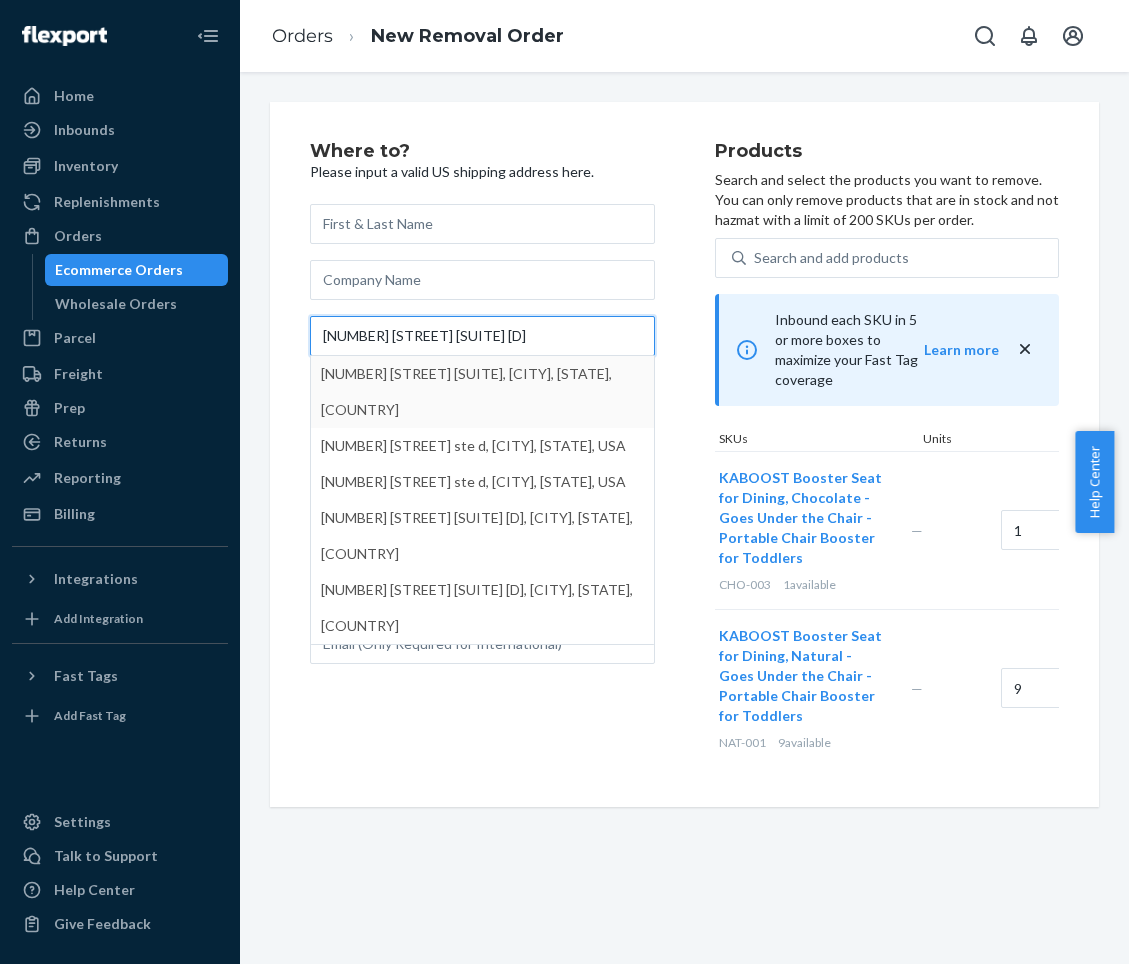 type on "[NUMBER] [STREET] [SUITE] [D]" 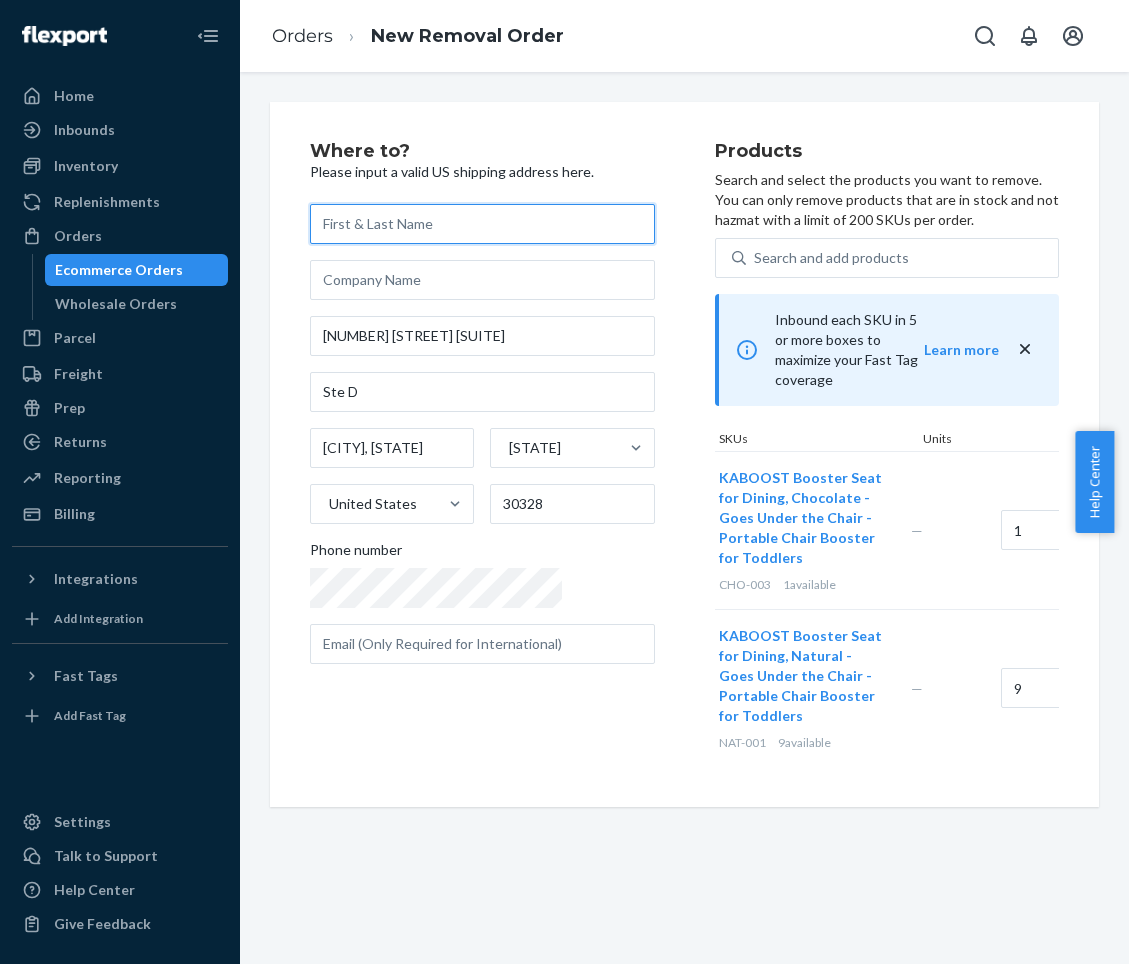 click at bounding box center [482, 224] 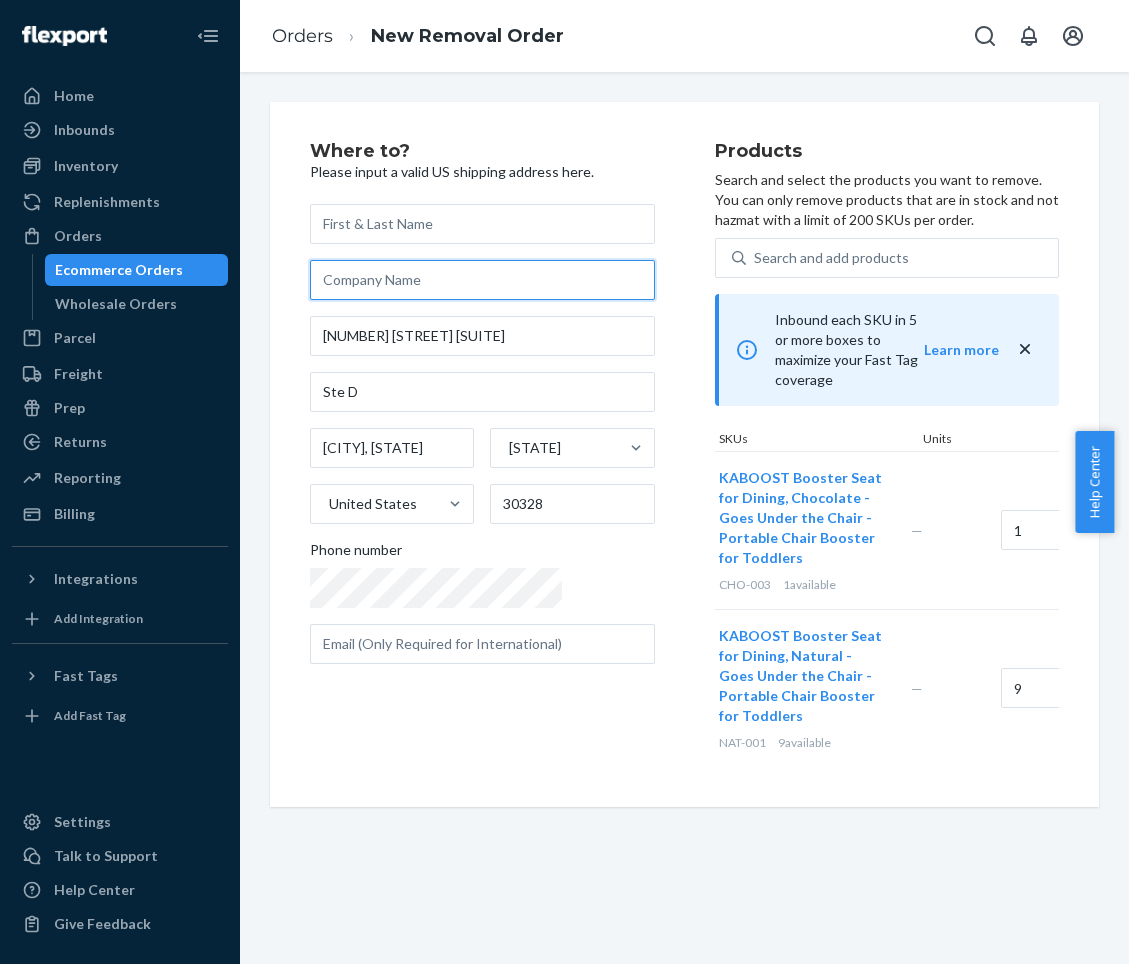 click at bounding box center [482, 280] 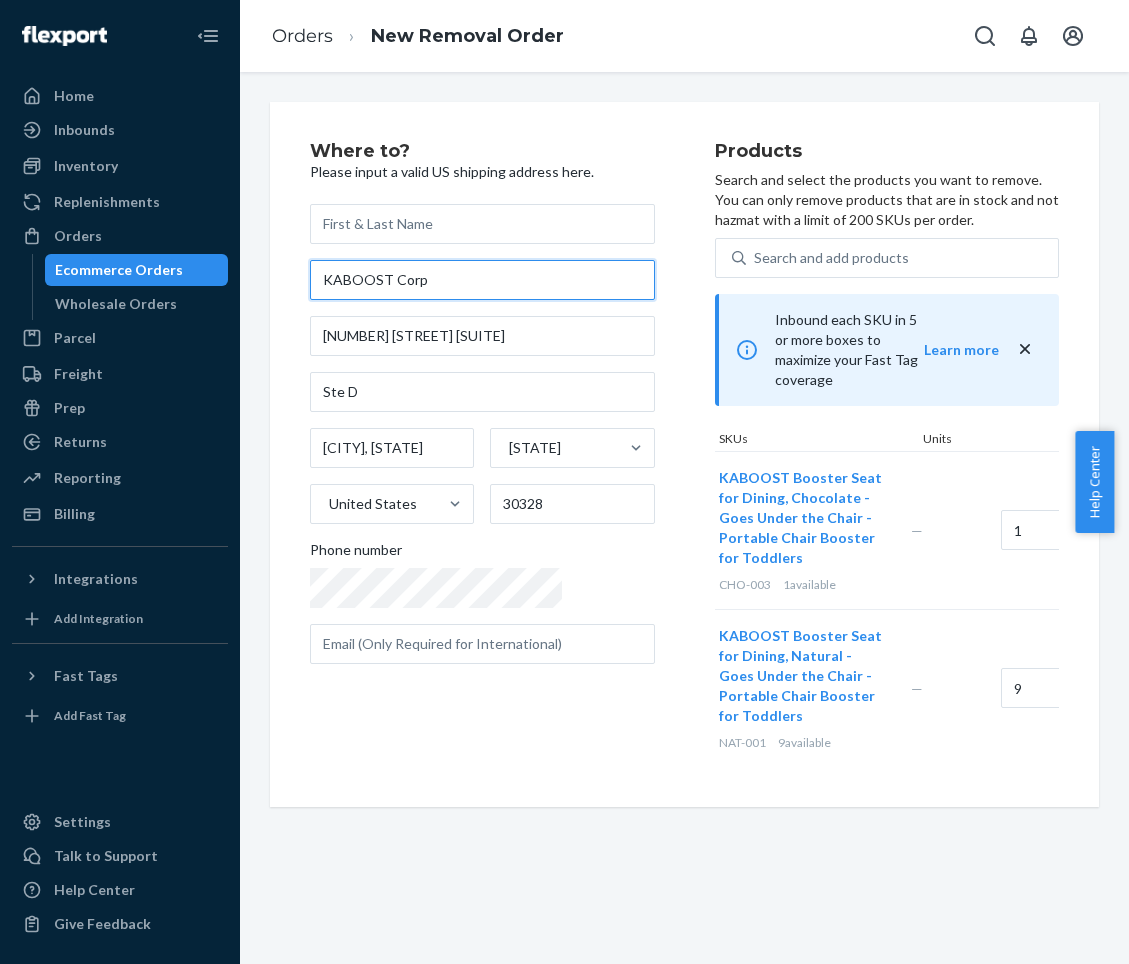 type on "KABOOST Corp" 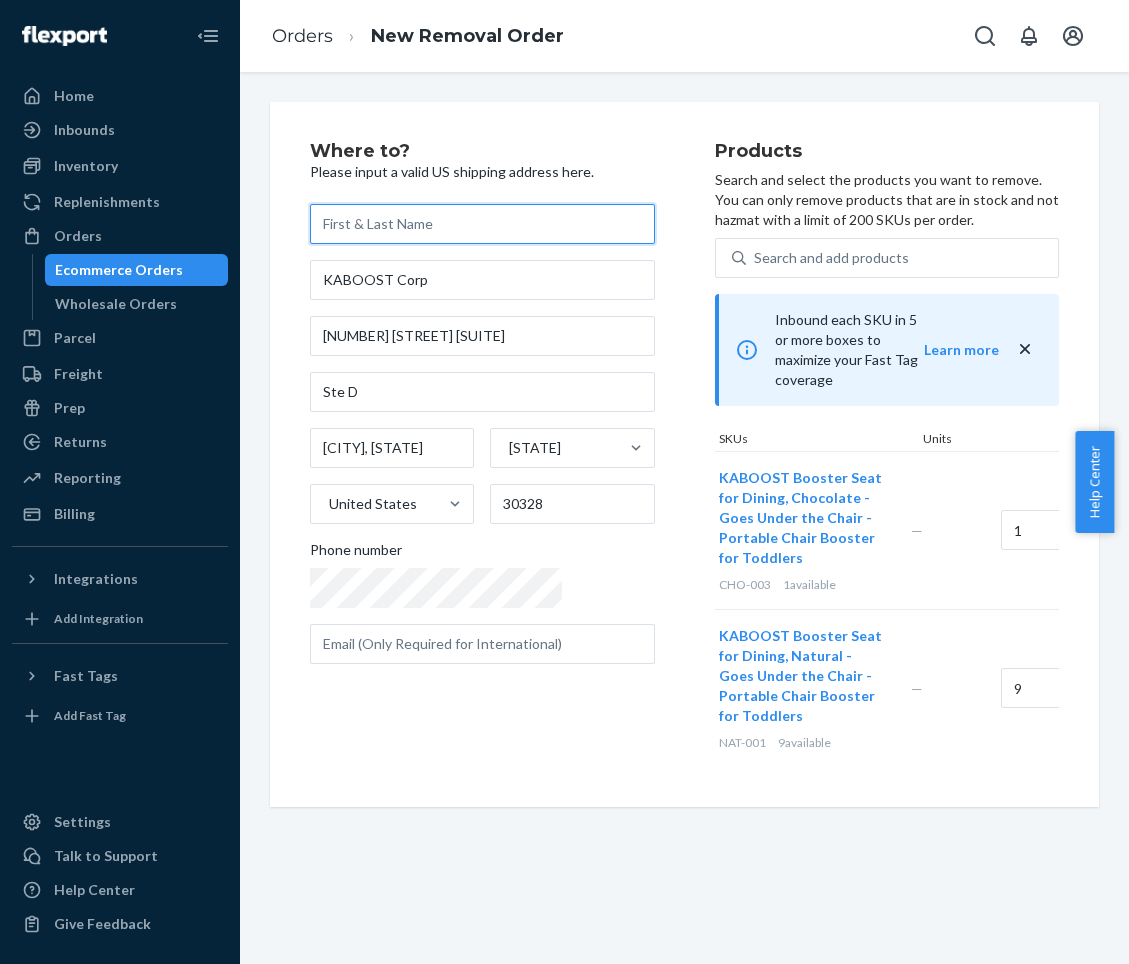 click at bounding box center [482, 224] 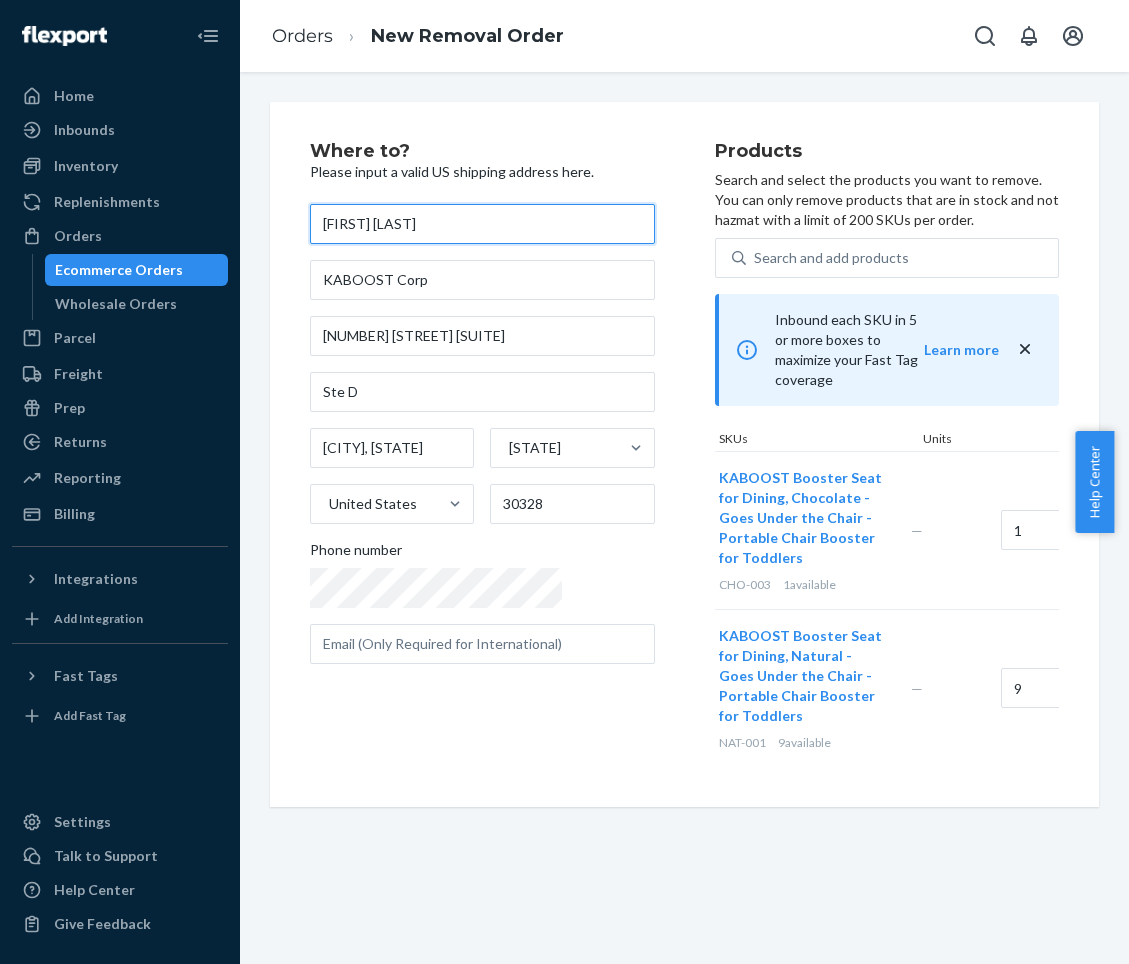 type on "[FIRST] [LAST]" 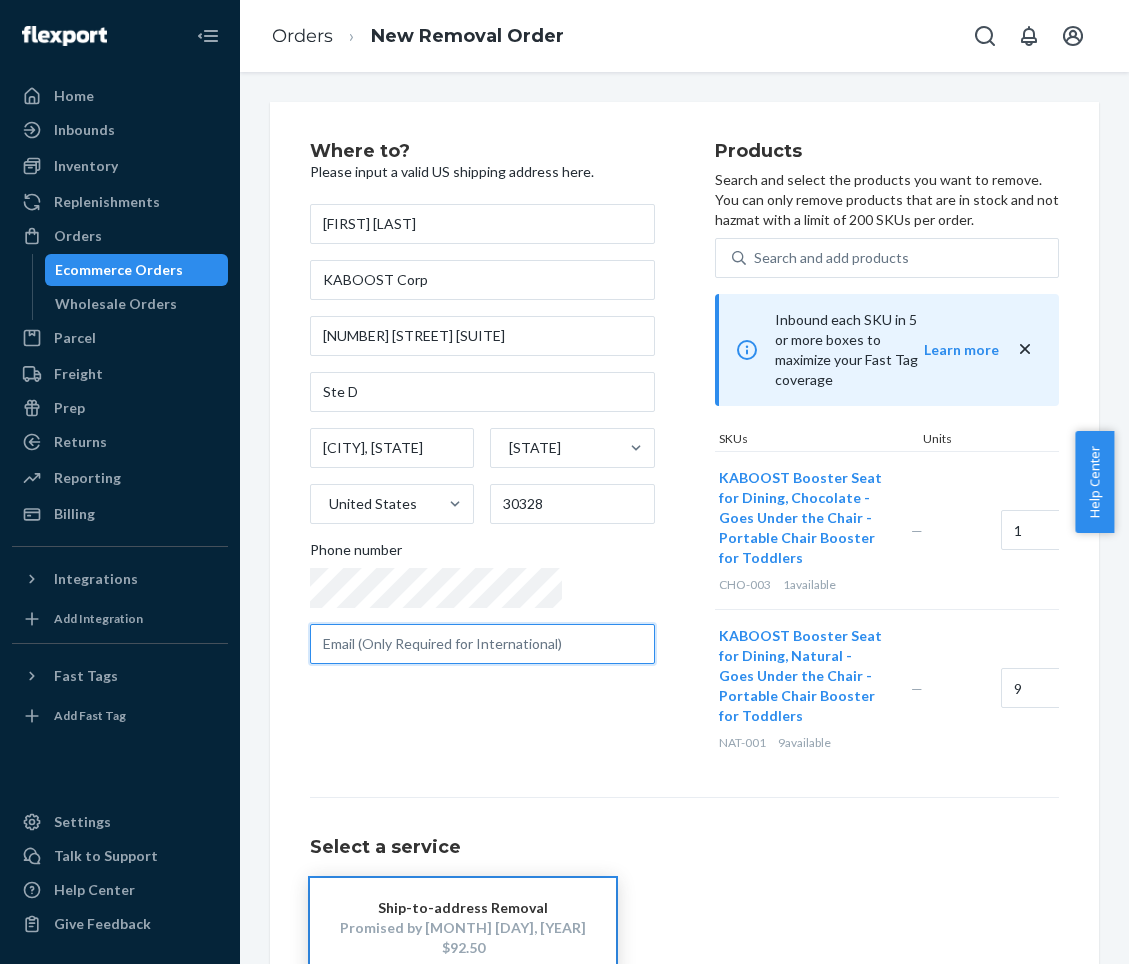 click at bounding box center [482, 644] 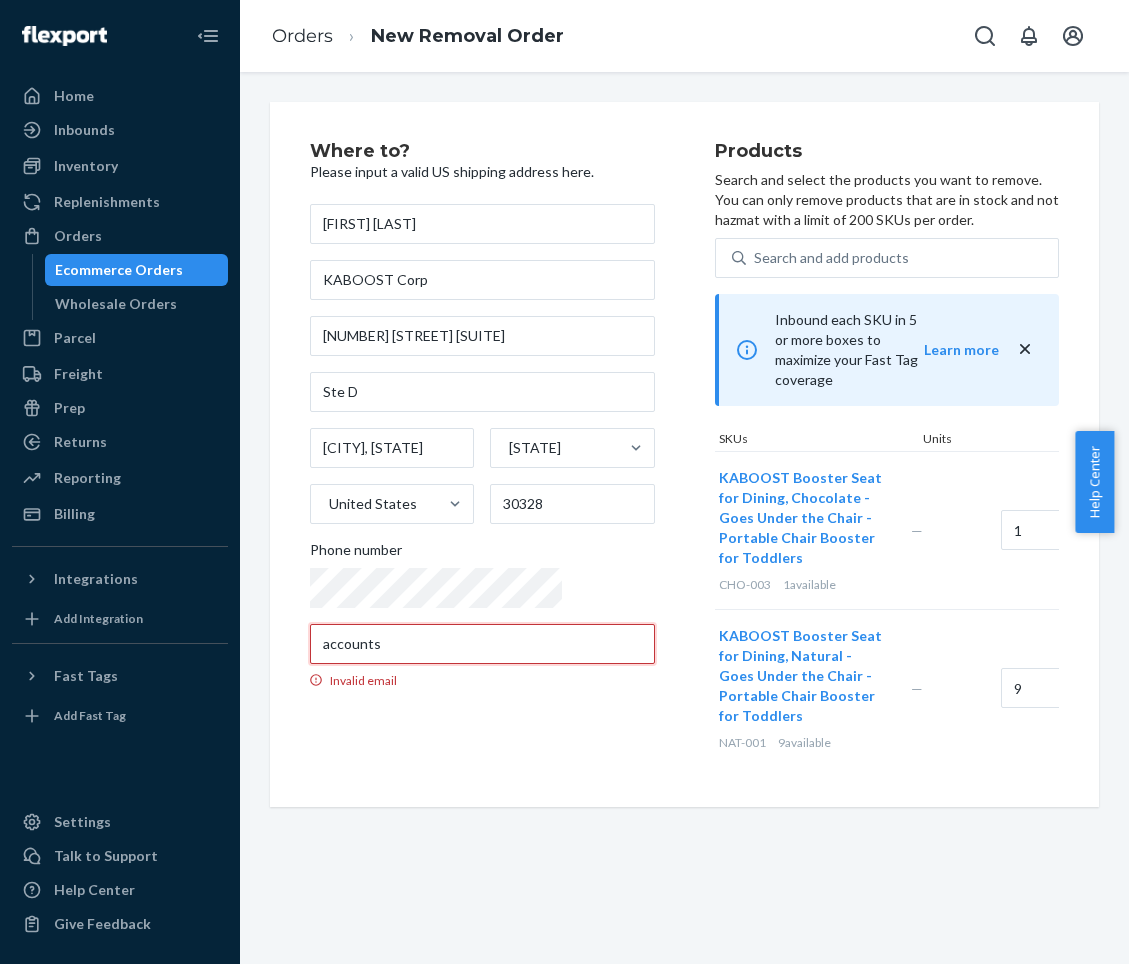 drag, startPoint x: 443, startPoint y: 662, endPoint x: 274, endPoint y: 640, distance: 170.42593 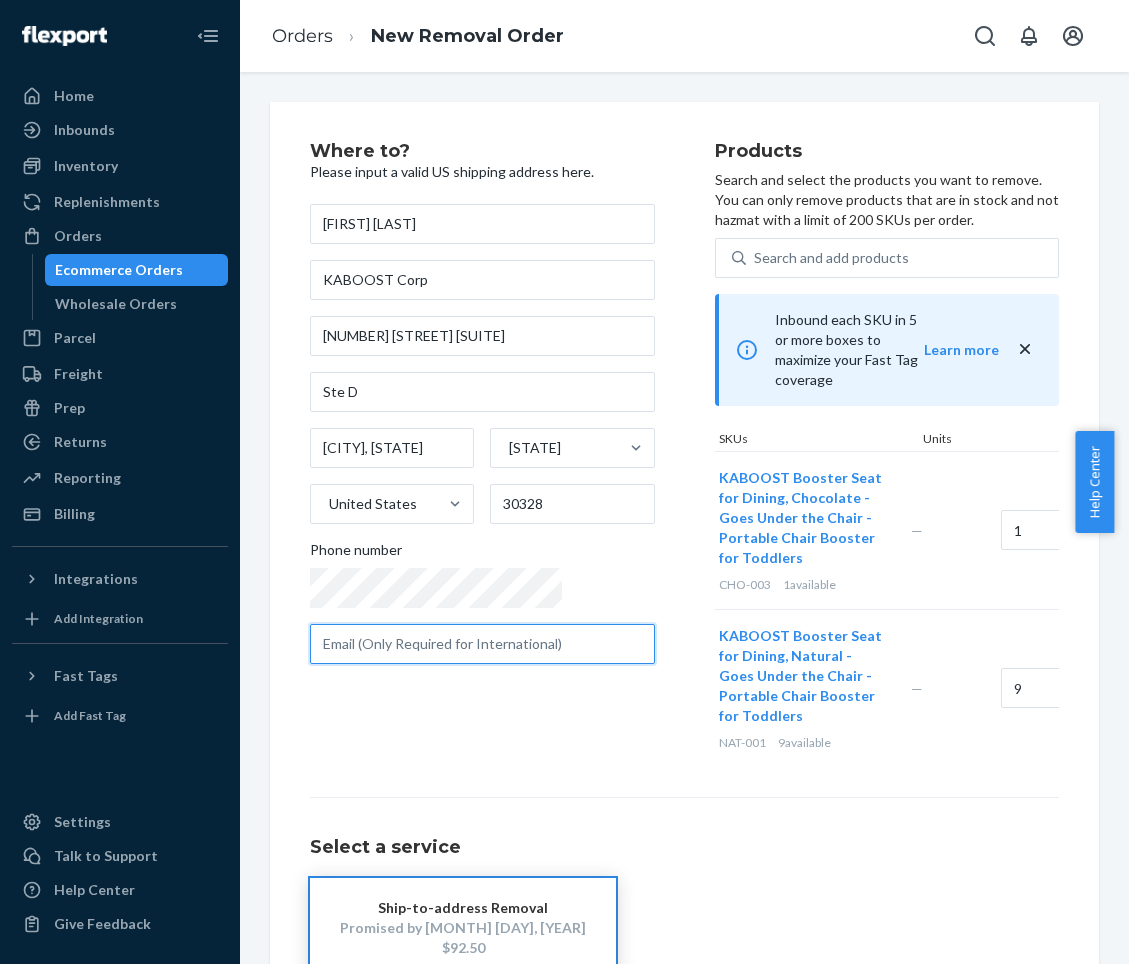 click at bounding box center [482, 644] 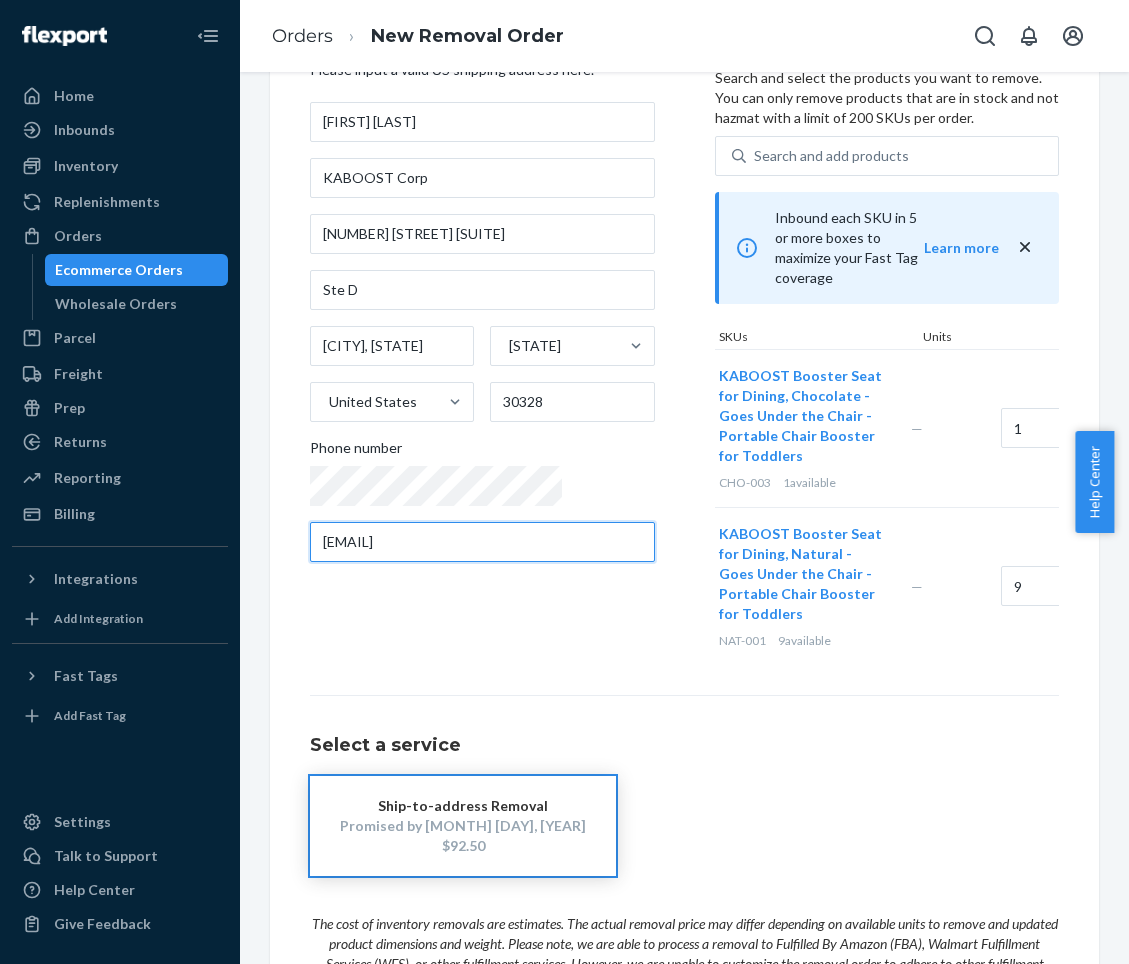 scroll, scrollTop: 248, scrollLeft: 0, axis: vertical 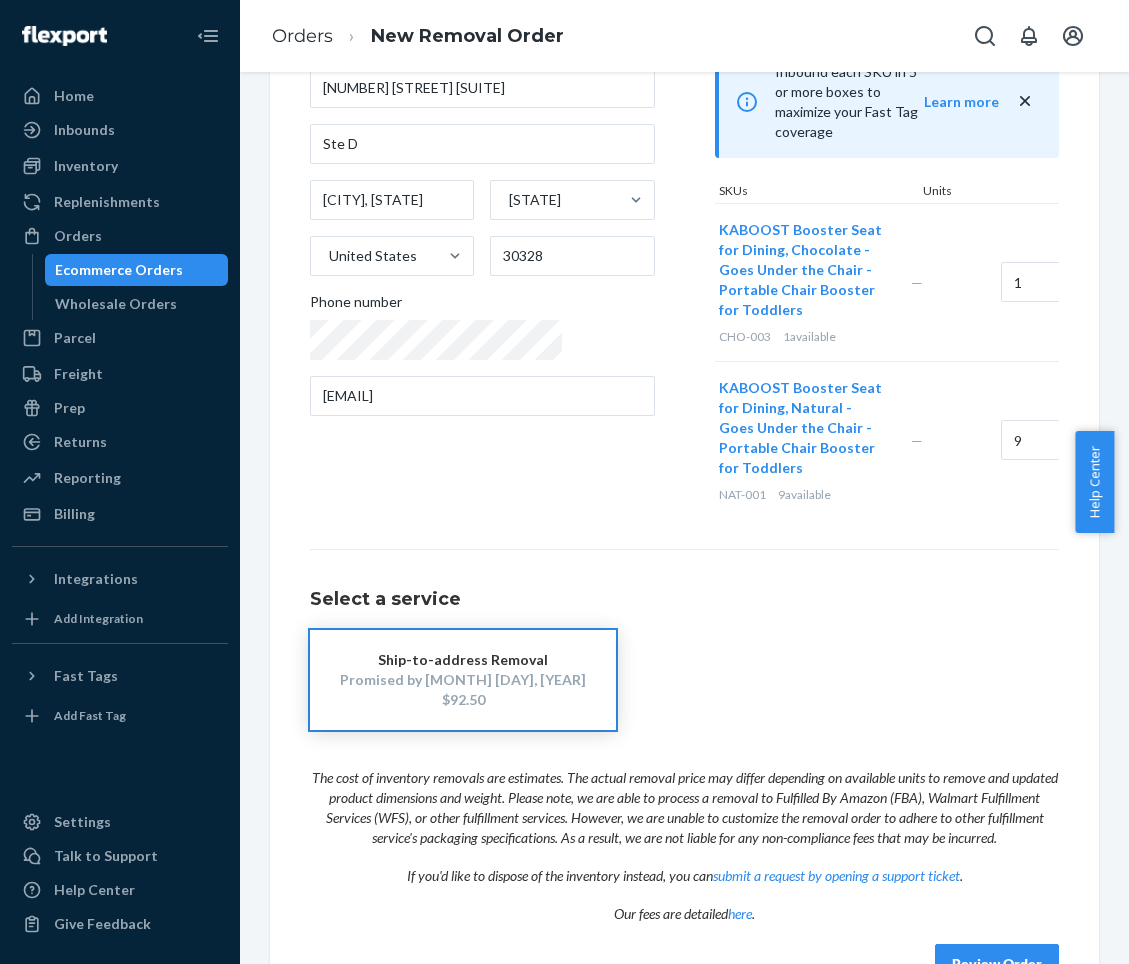 click on "Promised by [MONTH] [DAY], [YEAR]" at bounding box center (463, 680) 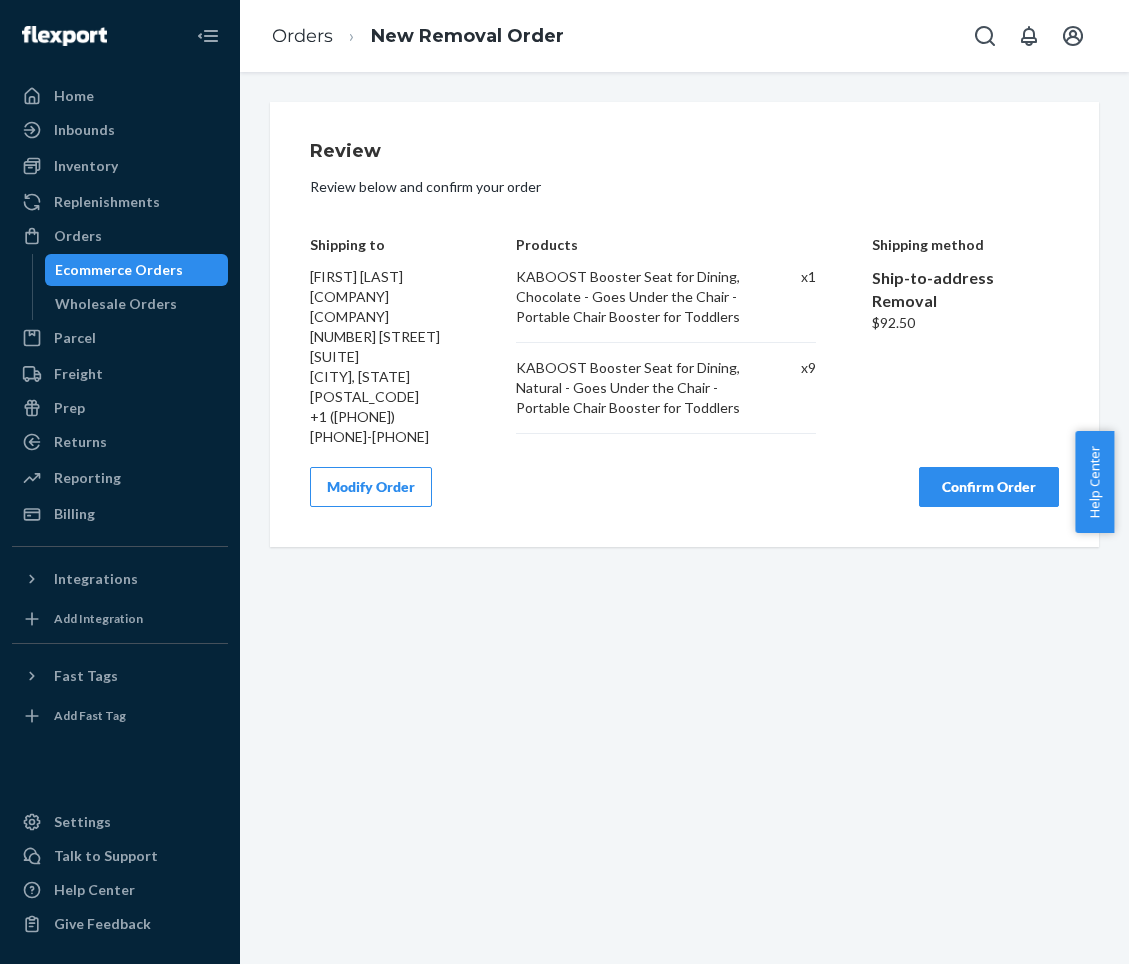 click on "Confirm Order" at bounding box center [989, 487] 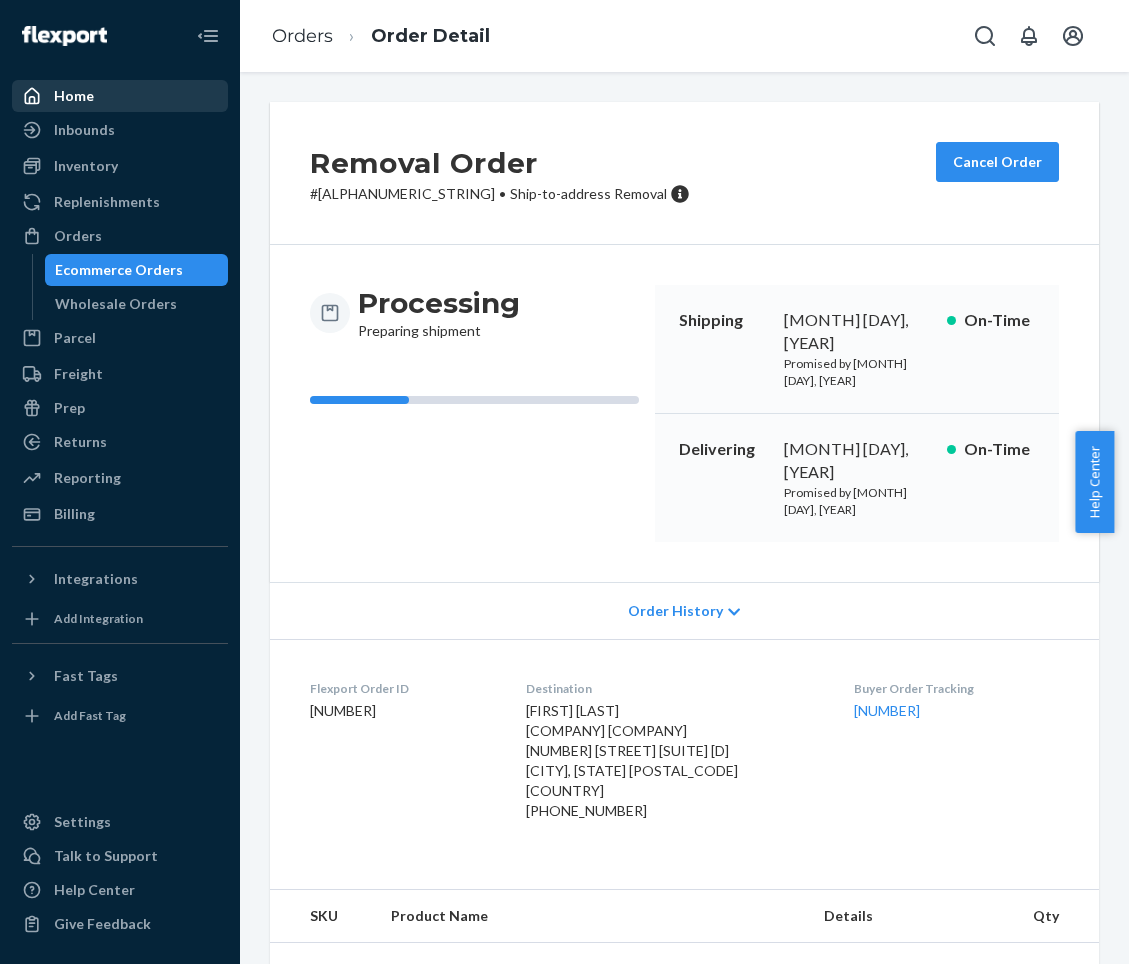click on "Home" at bounding box center [74, 96] 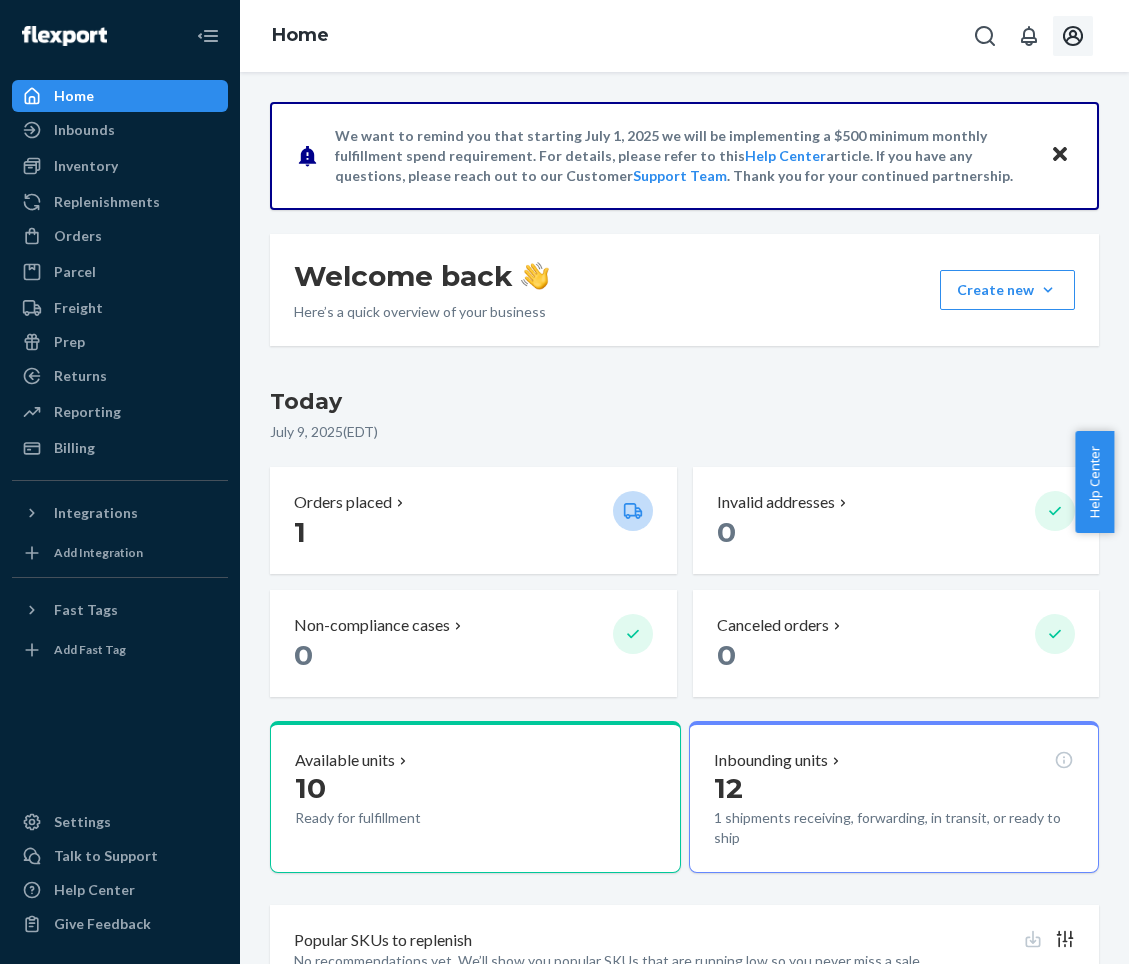 click at bounding box center [1073, 36] 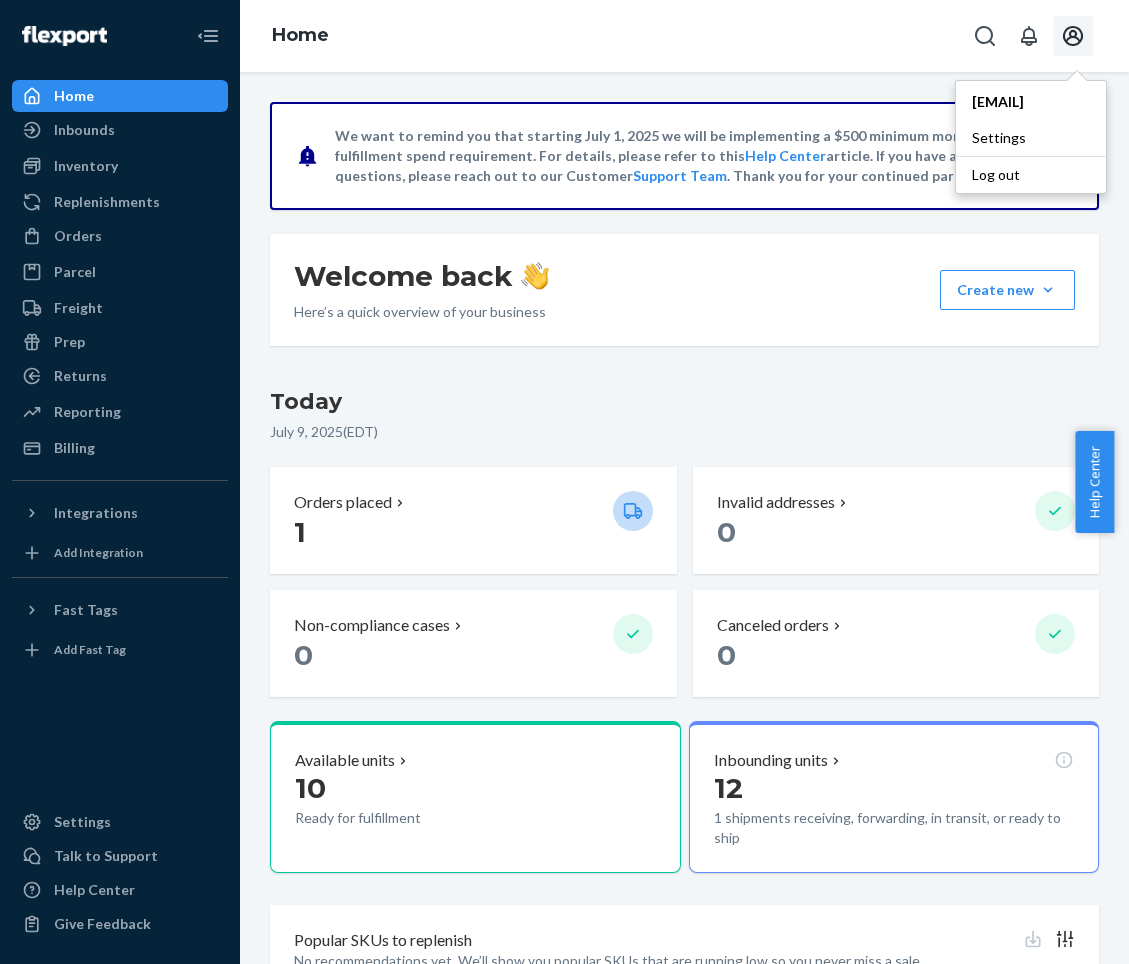 click on "Log out" at bounding box center [1031, 174] 